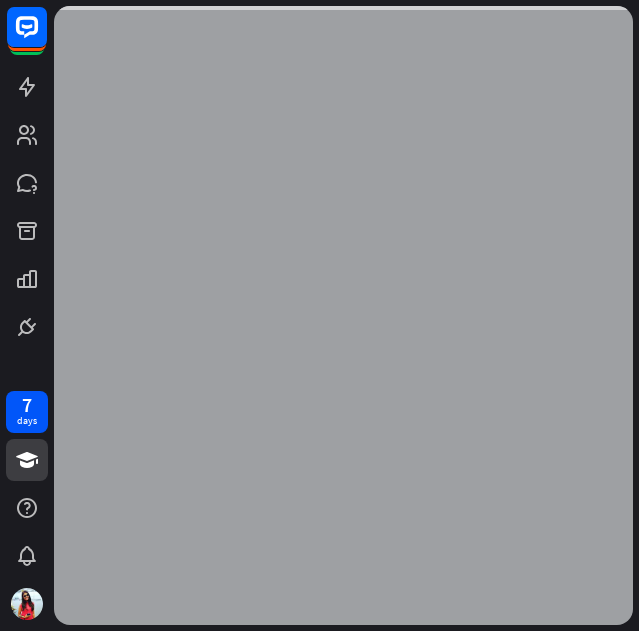 scroll, scrollTop: 0, scrollLeft: 0, axis: both 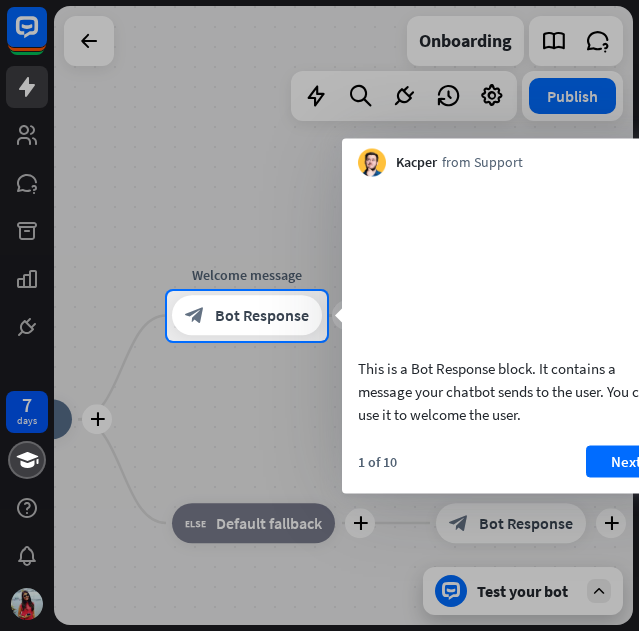click at bounding box center [319, 486] 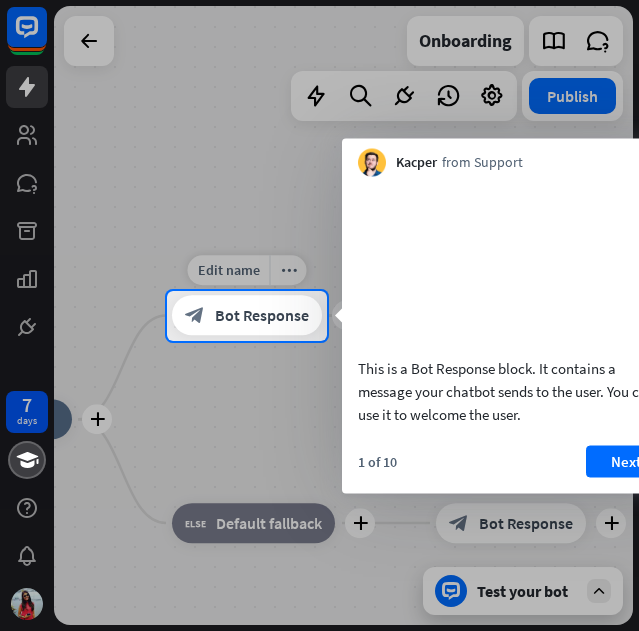 click on "block_bot_response   Bot Response" at bounding box center (247, 316) 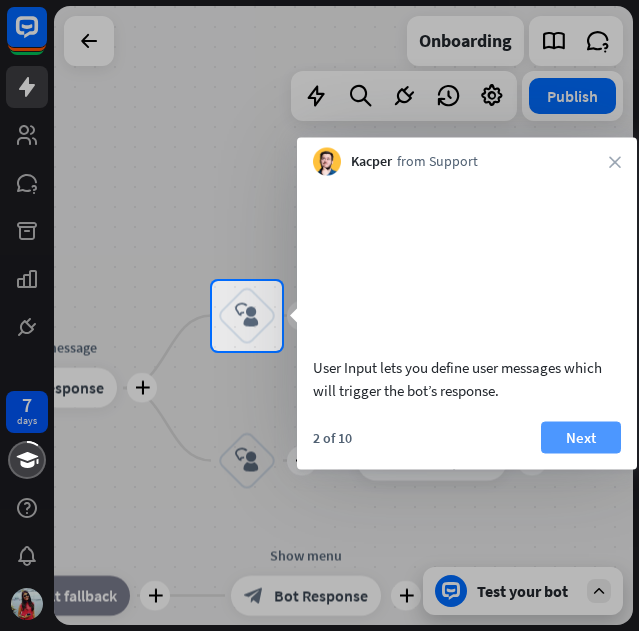 click on "Next" at bounding box center [581, 437] 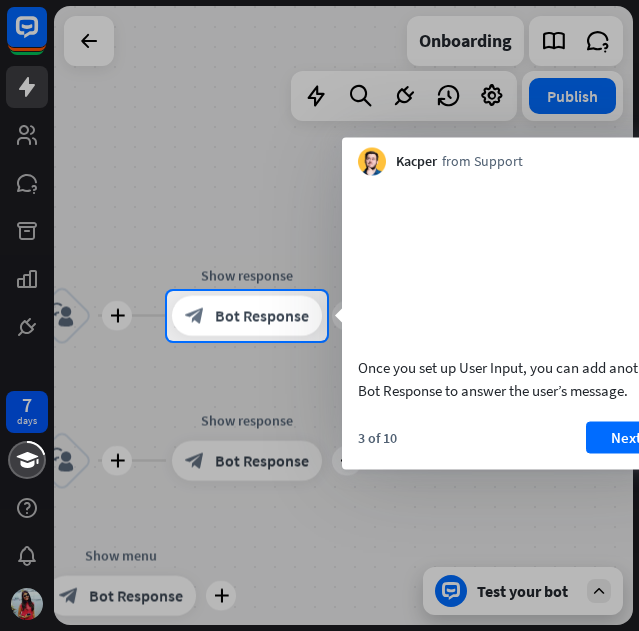 click on "Next" at bounding box center [626, 437] 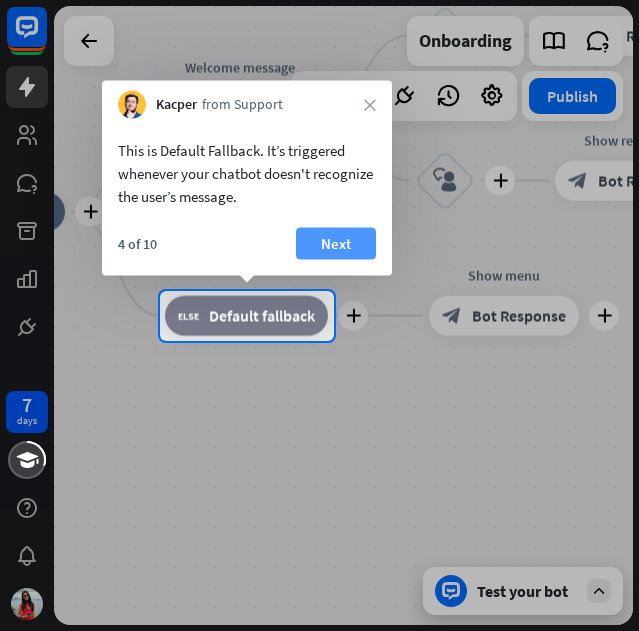 click on "Next" at bounding box center [336, 244] 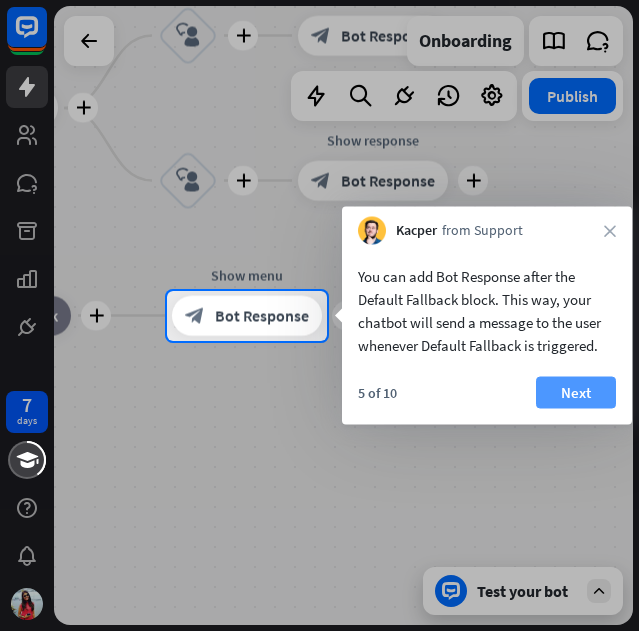 click on "Next" at bounding box center [576, 393] 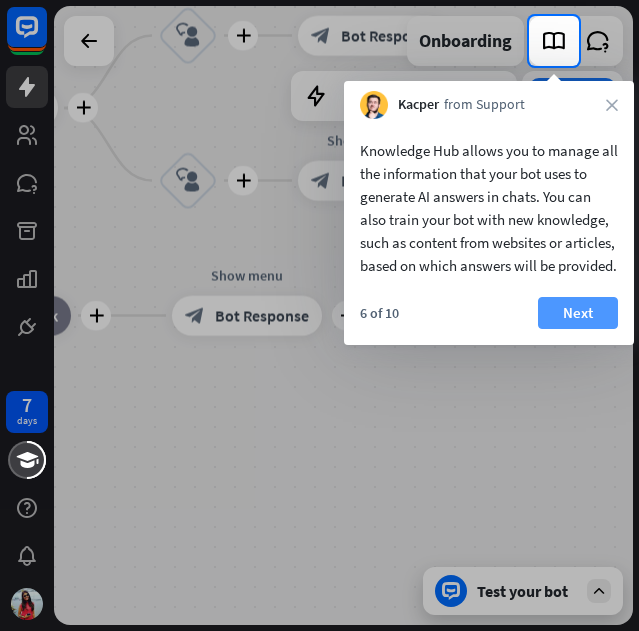 click on "Next" at bounding box center (578, 313) 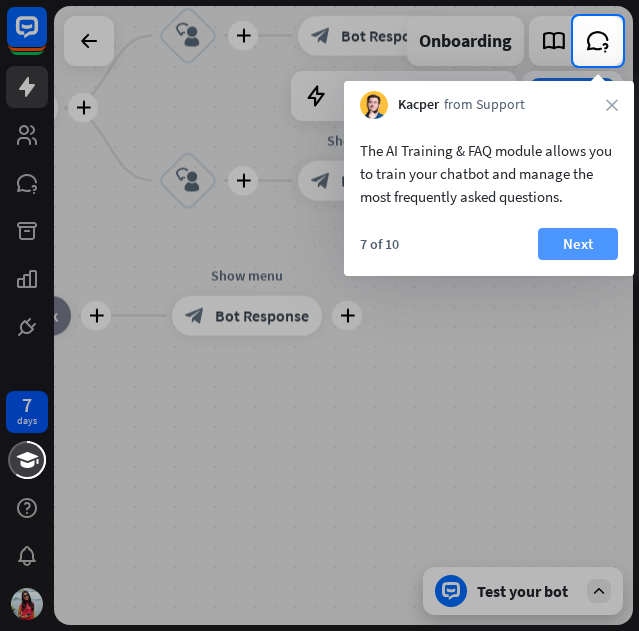 click on "Next" at bounding box center (578, 244) 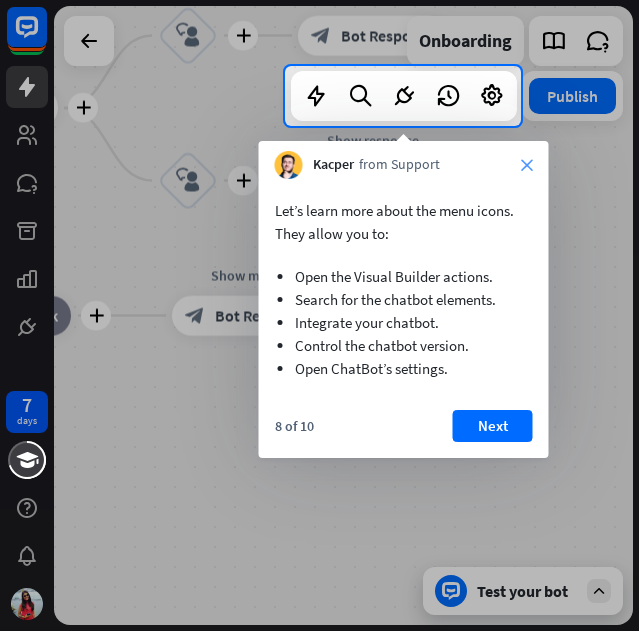 click on "close" at bounding box center (527, 165) 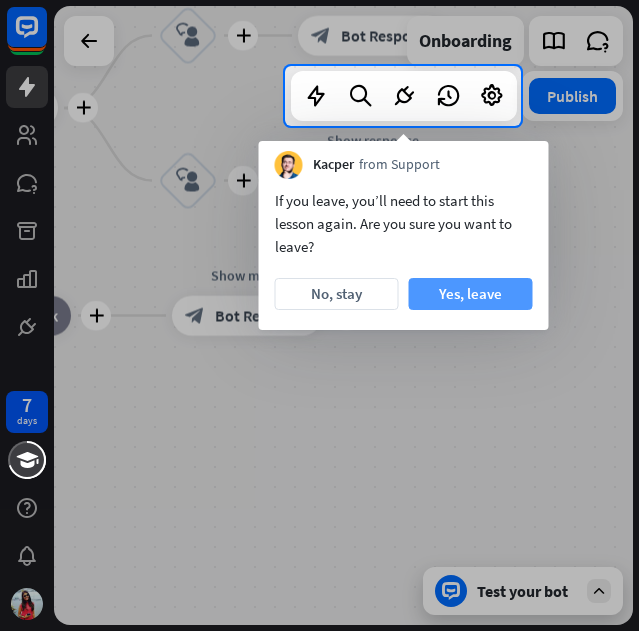 click on "Yes, leave" at bounding box center (471, 294) 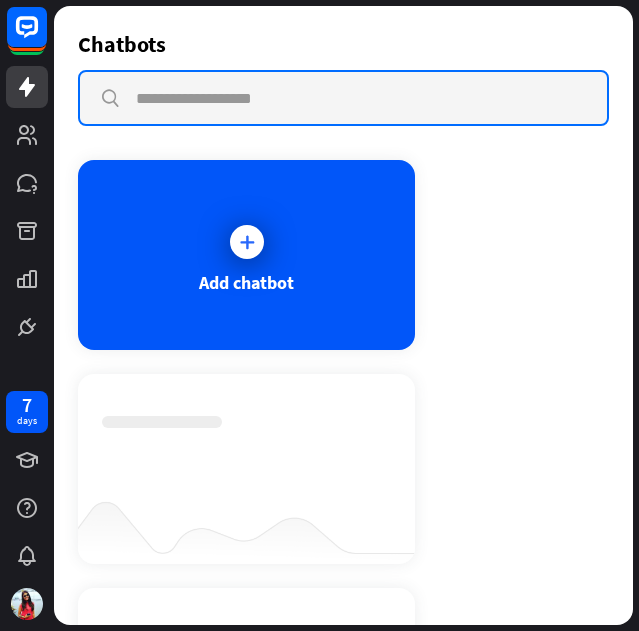 click at bounding box center [343, 98] 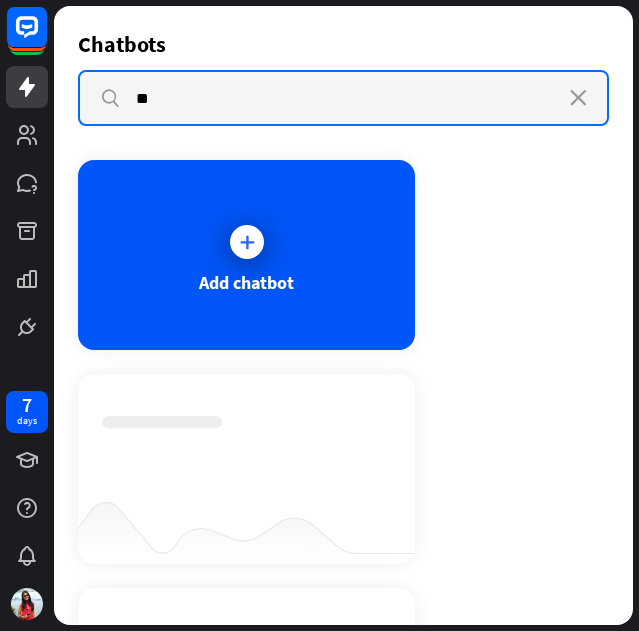 type on "*" 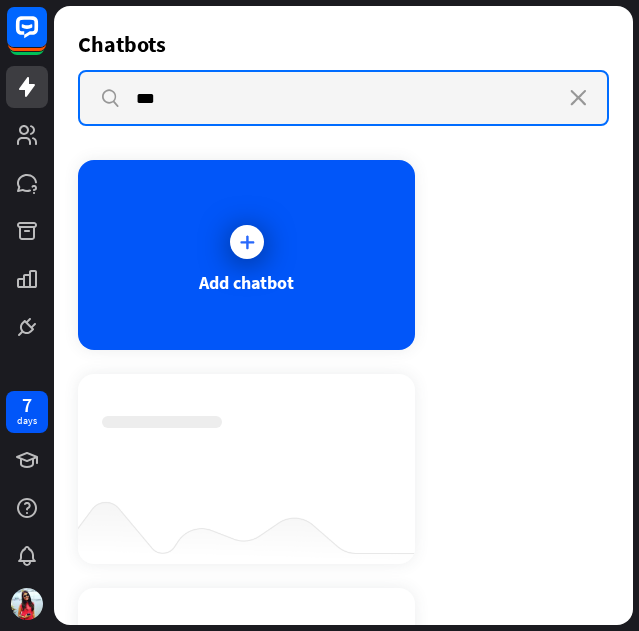 type on "***" 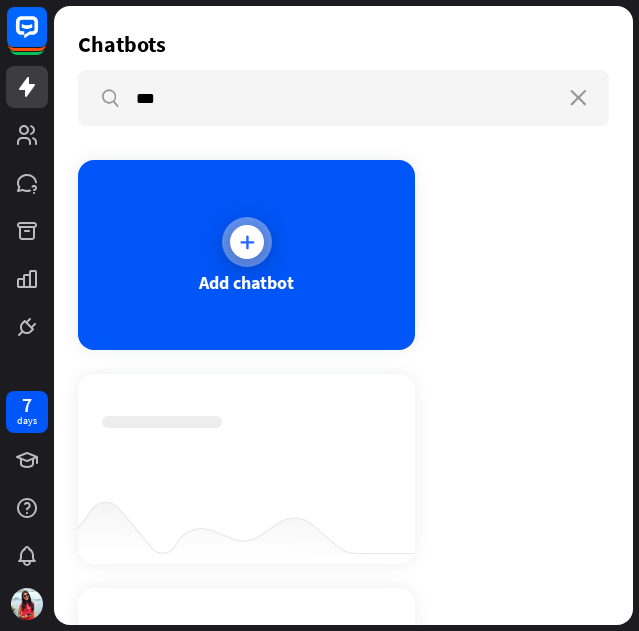 click at bounding box center (247, 242) 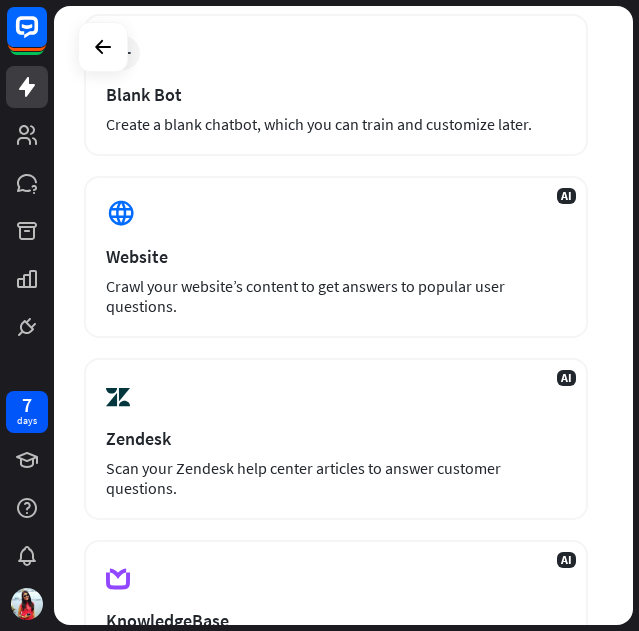 scroll, scrollTop: 0, scrollLeft: 0, axis: both 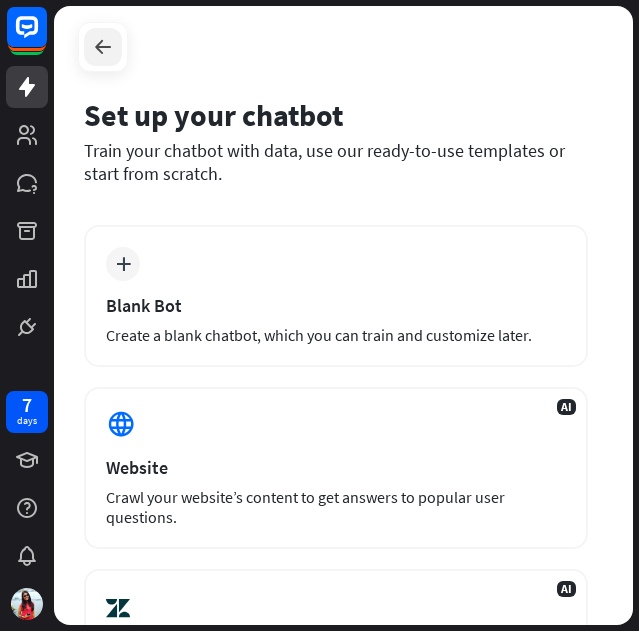click at bounding box center [103, 47] 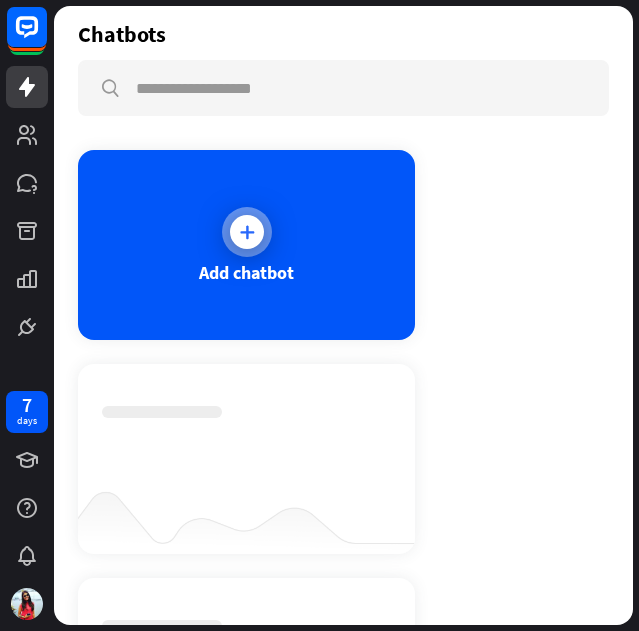 scroll, scrollTop: 0, scrollLeft: 0, axis: both 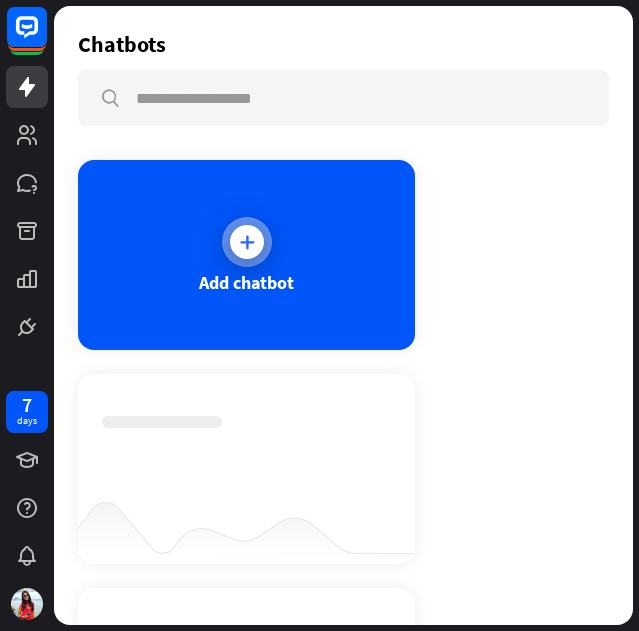 click at bounding box center (247, 242) 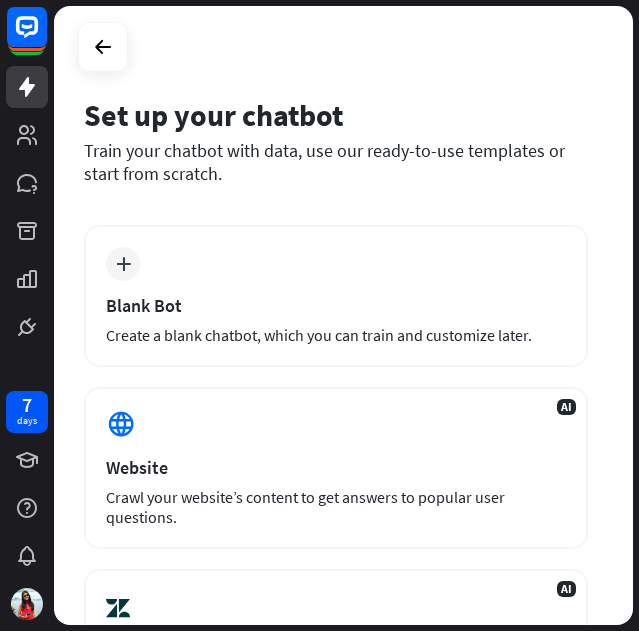 click on "Blank Bot" at bounding box center [336, 305] 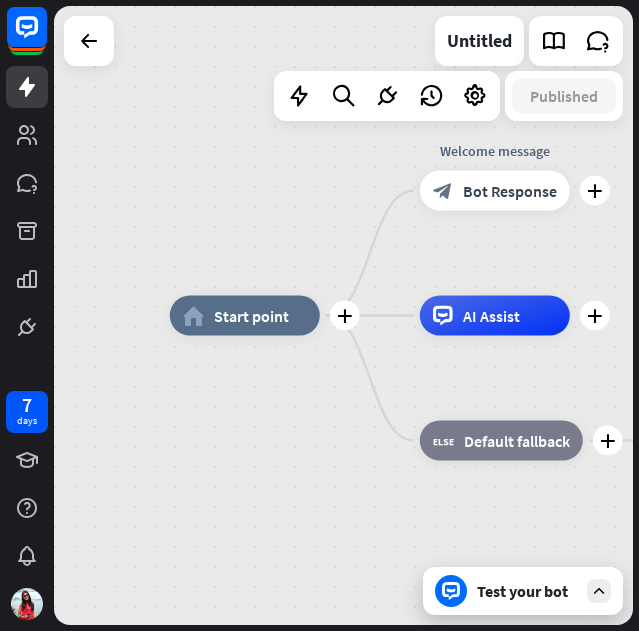 click on "Test your bot" at bounding box center (527, 591) 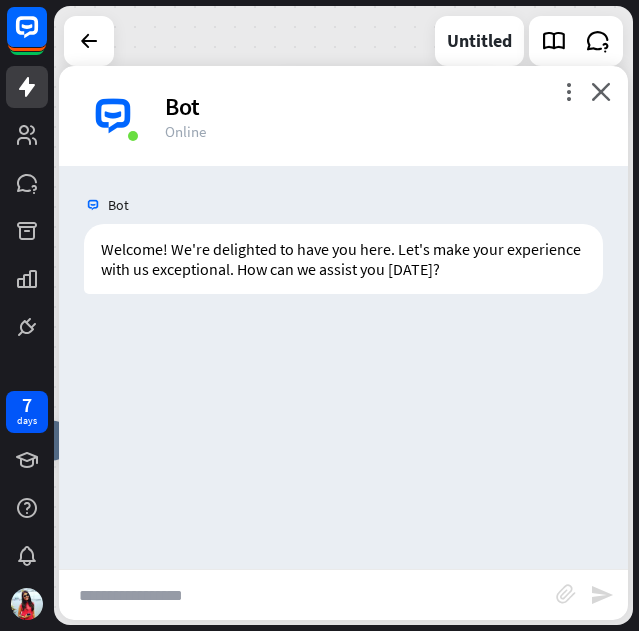 click at bounding box center (307, 595) 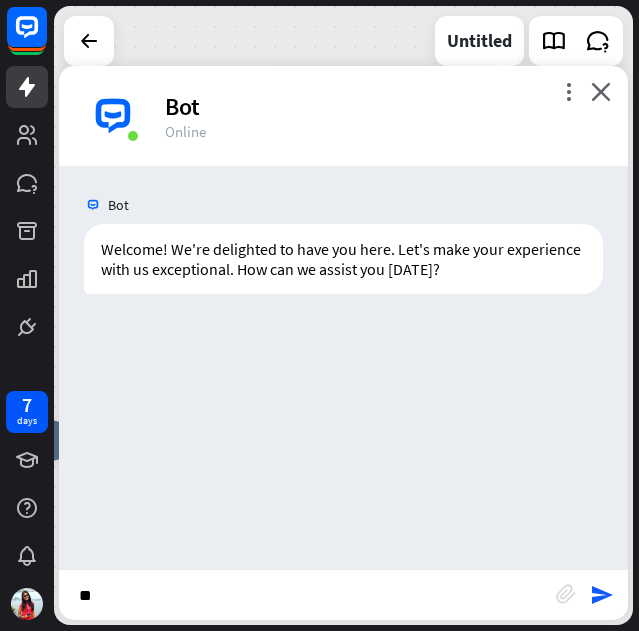 type on "***" 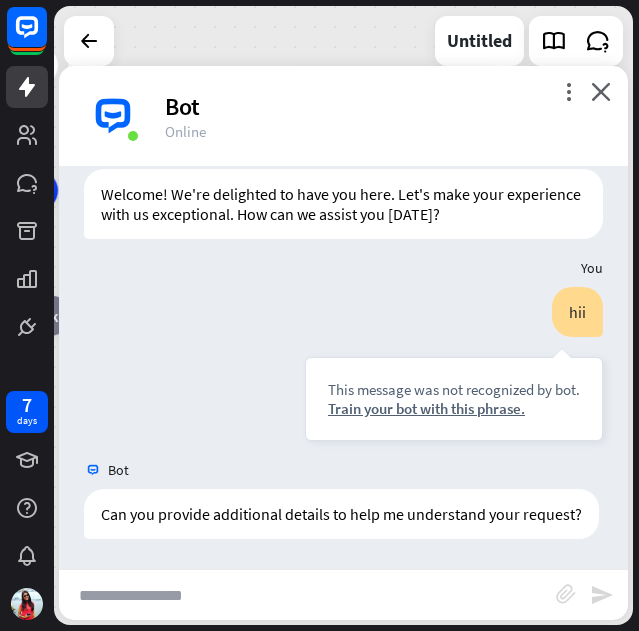 scroll, scrollTop: 75, scrollLeft: 0, axis: vertical 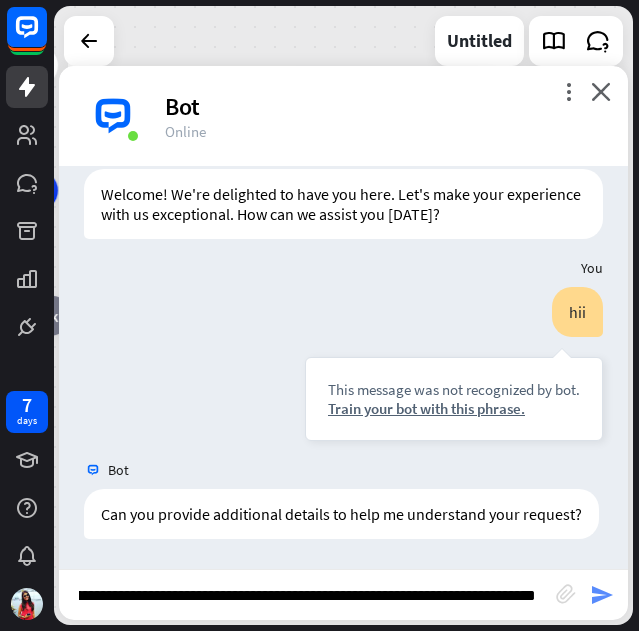 type on "**********" 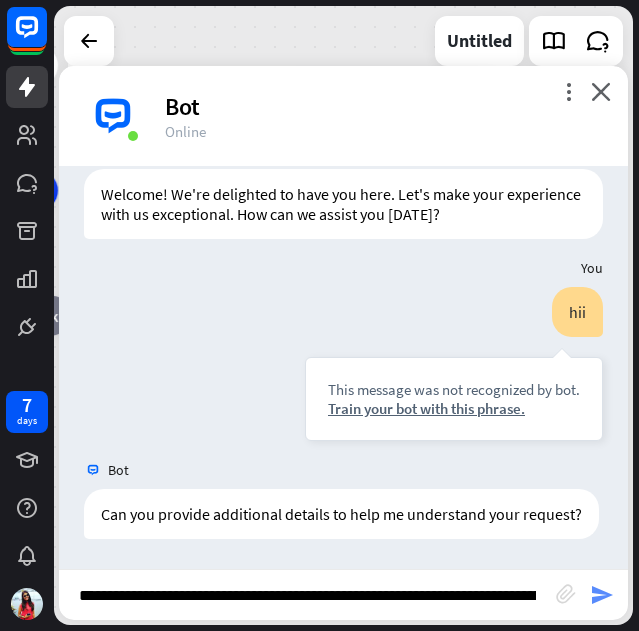 click on "send" at bounding box center (602, 595) 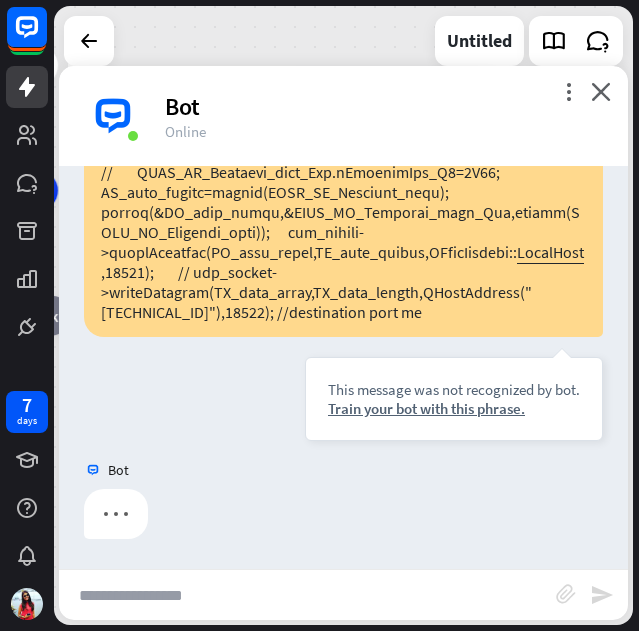 scroll, scrollTop: 1095, scrollLeft: 0, axis: vertical 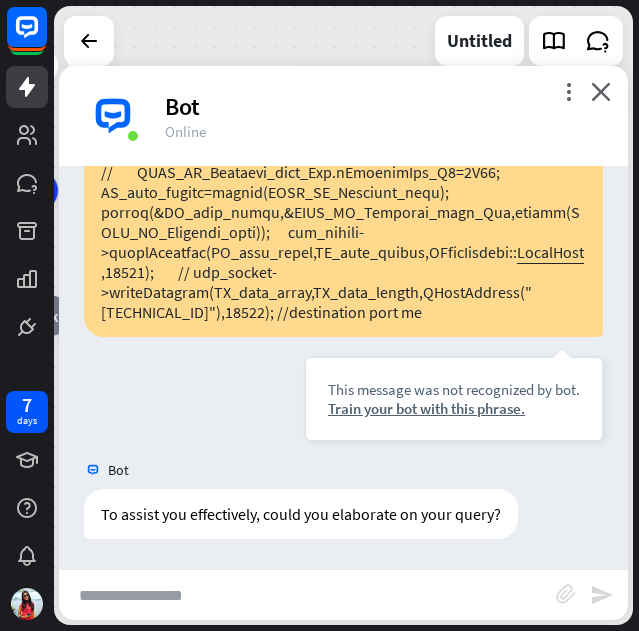 click at bounding box center (307, 595) 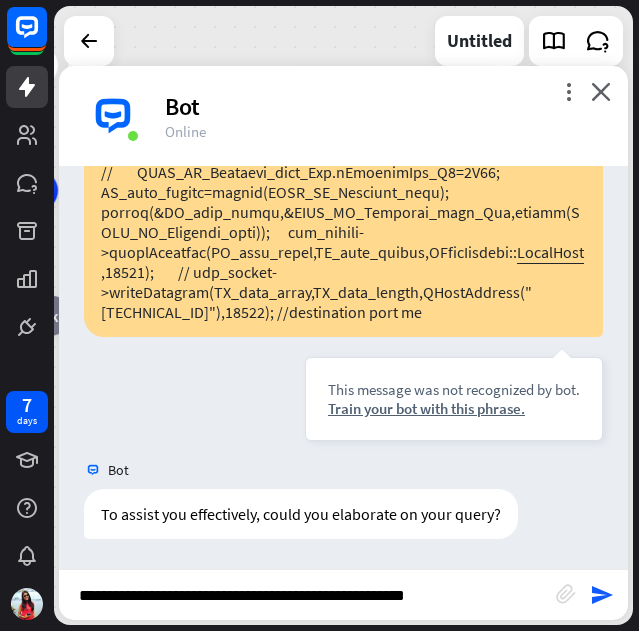 type on "**********" 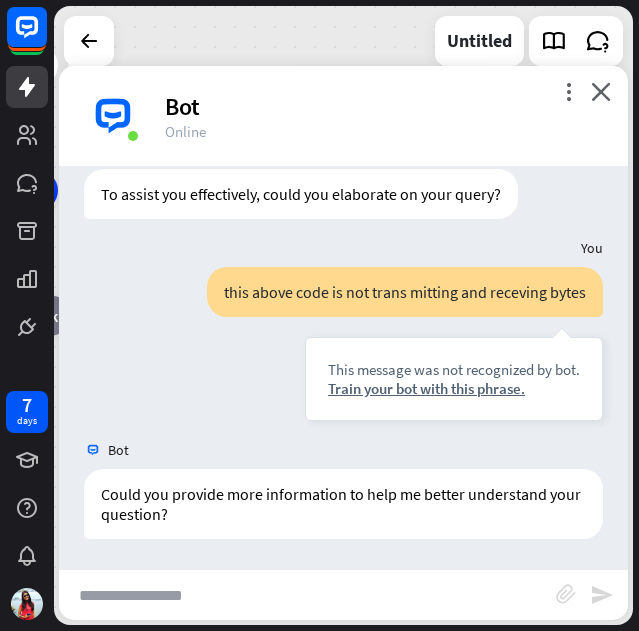 scroll, scrollTop: 1415, scrollLeft: 0, axis: vertical 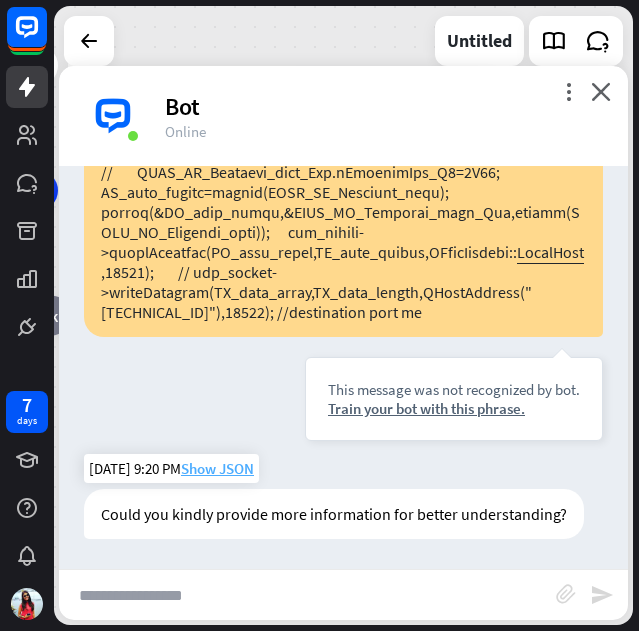 click on "Show JSON" at bounding box center [217, 468] 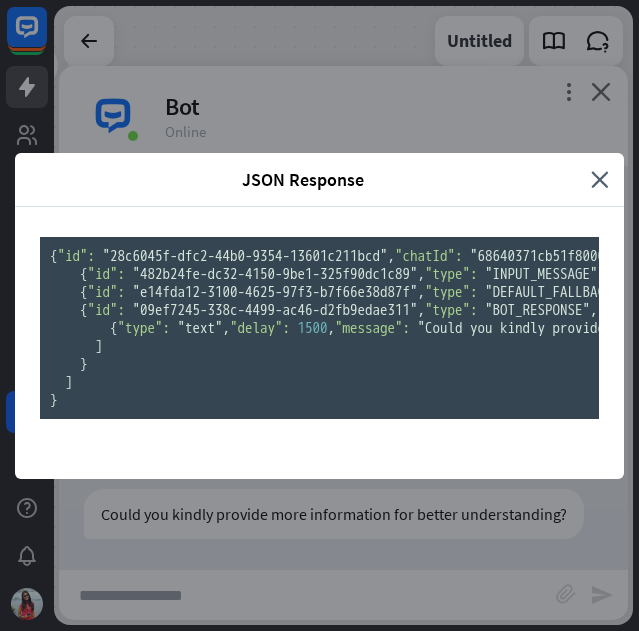 scroll, scrollTop: 0, scrollLeft: 0, axis: both 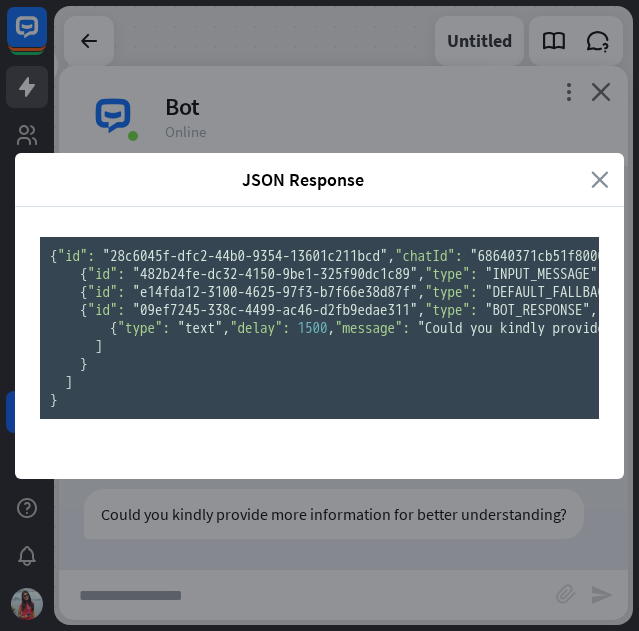 click on "close" at bounding box center (600, 179) 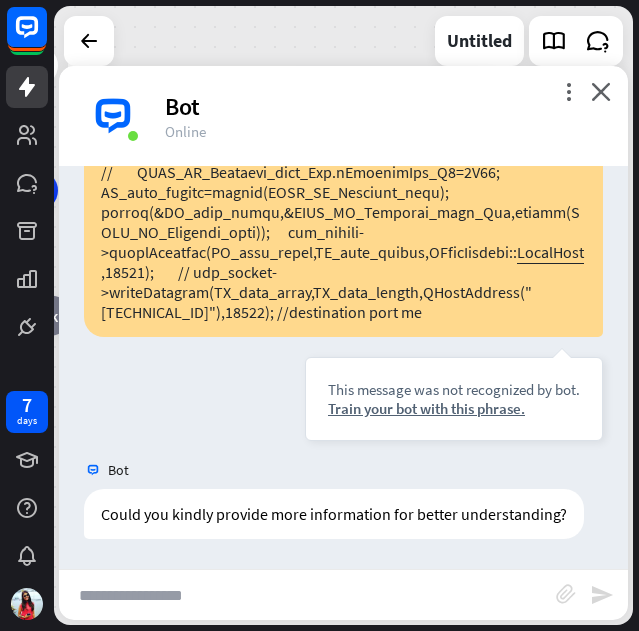 scroll, scrollTop: 2435, scrollLeft: 0, axis: vertical 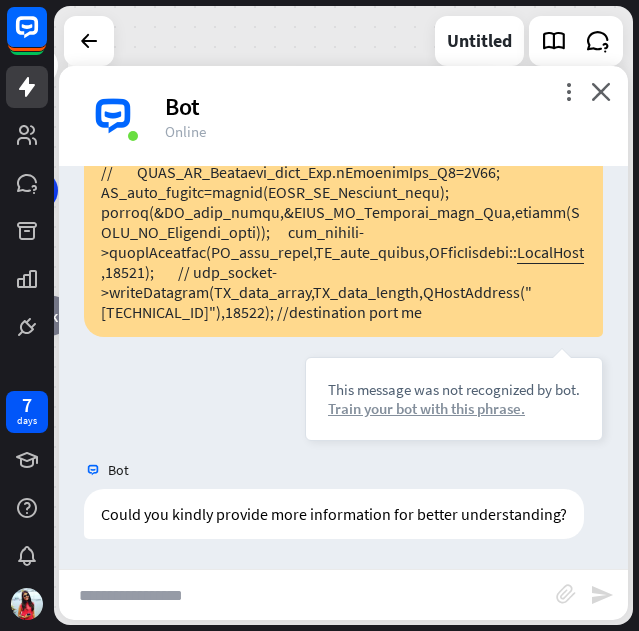 click on "Train your bot with this phrase." at bounding box center (454, 408) 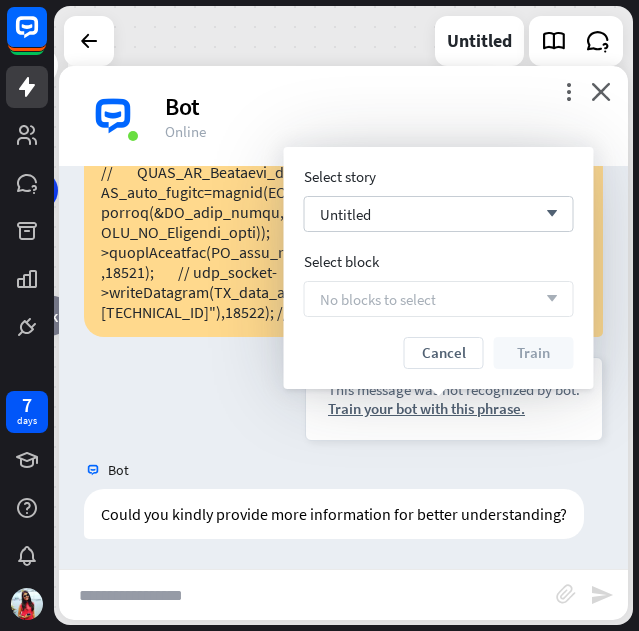 click on "This message was not recognized by bot.
Train your bot with this phrase." at bounding box center [454, 399] 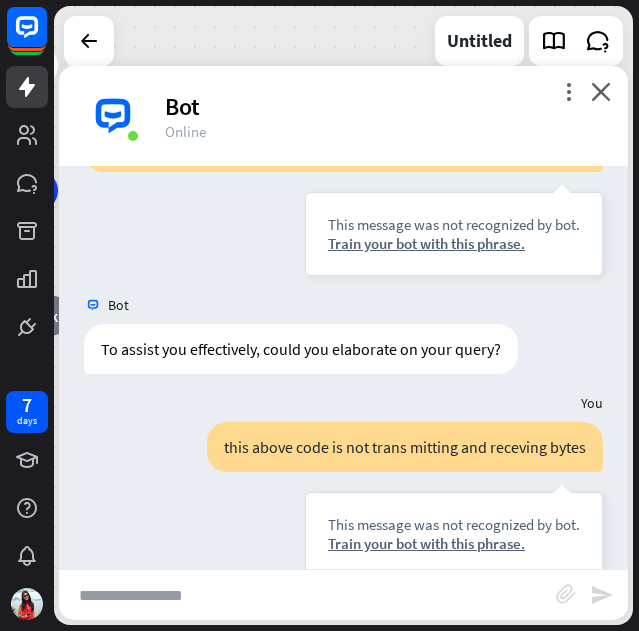 scroll, scrollTop: 1800, scrollLeft: 0, axis: vertical 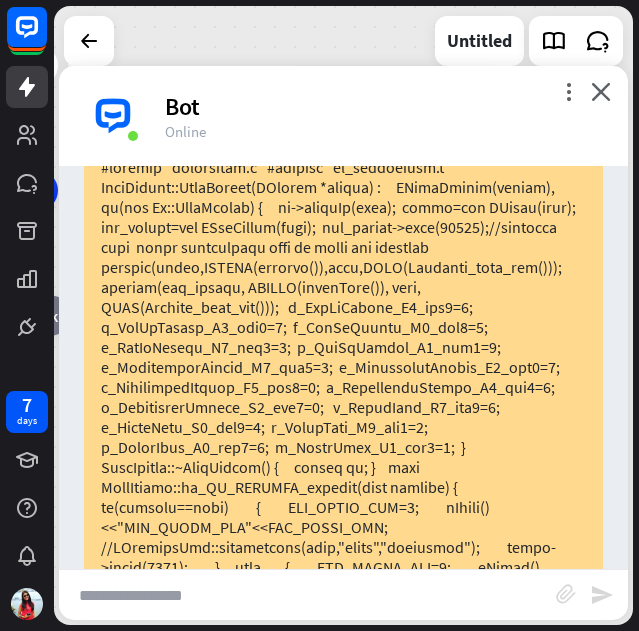 click at bounding box center [307, 595] 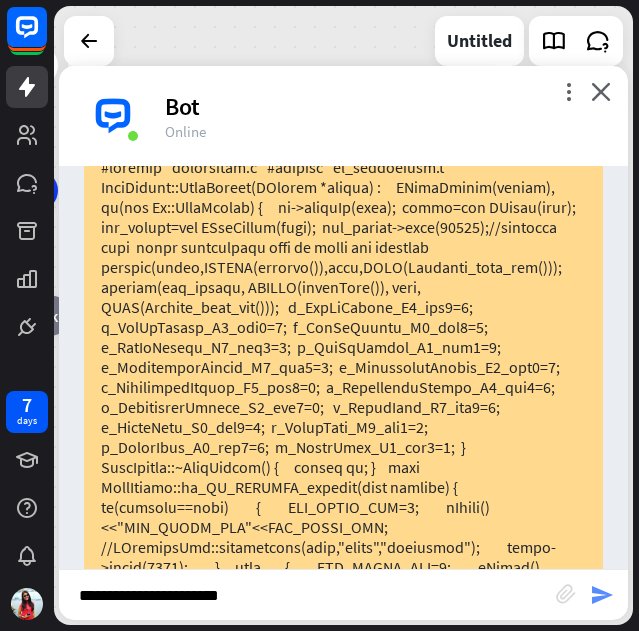 type on "**********" 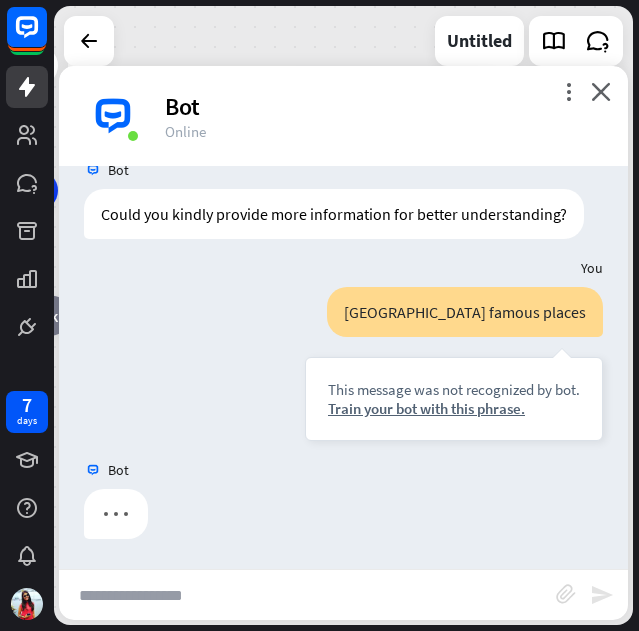 scroll, scrollTop: 2735, scrollLeft: 0, axis: vertical 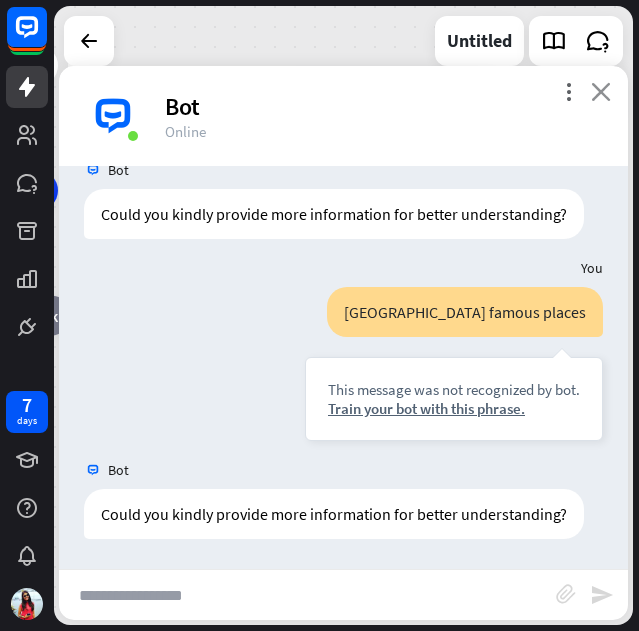 click on "more_vert
close
Bot
Online" at bounding box center [343, 116] 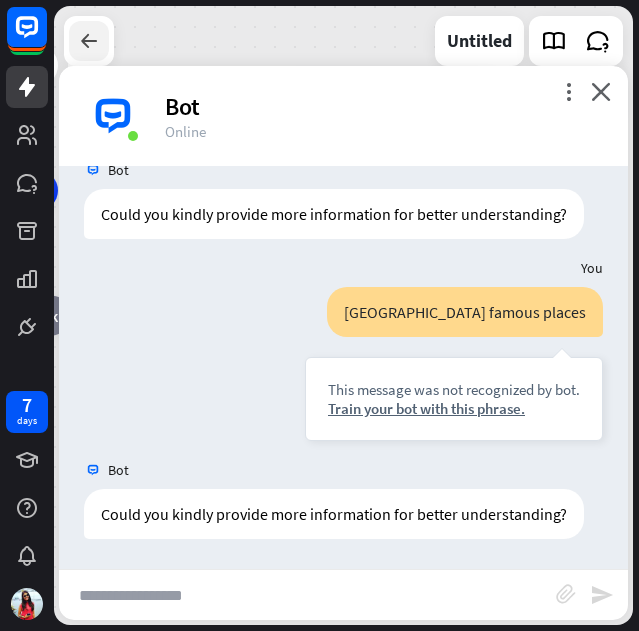 click at bounding box center (89, 41) 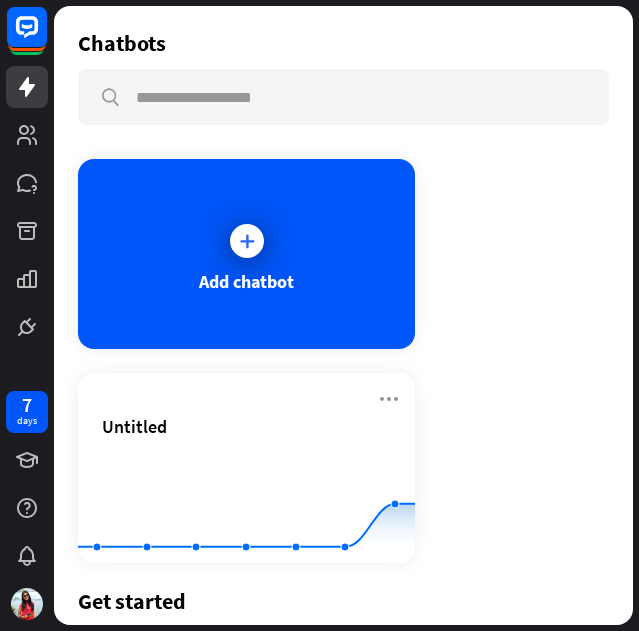 scroll, scrollTop: 0, scrollLeft: 0, axis: both 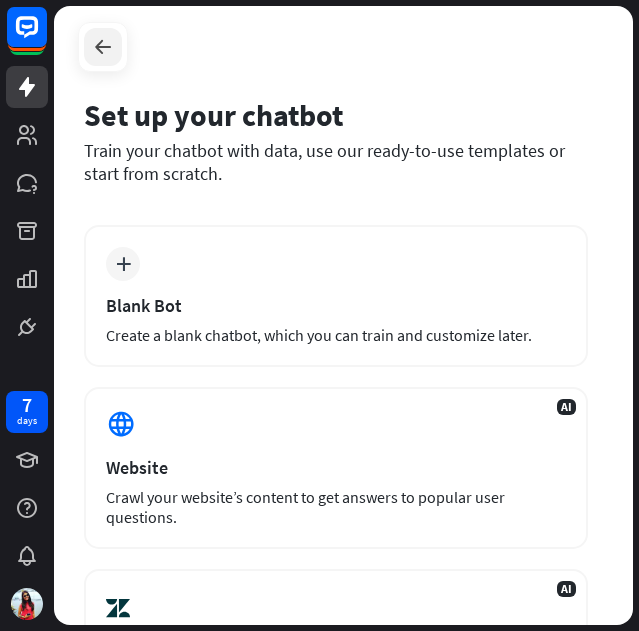 click at bounding box center [103, 47] 